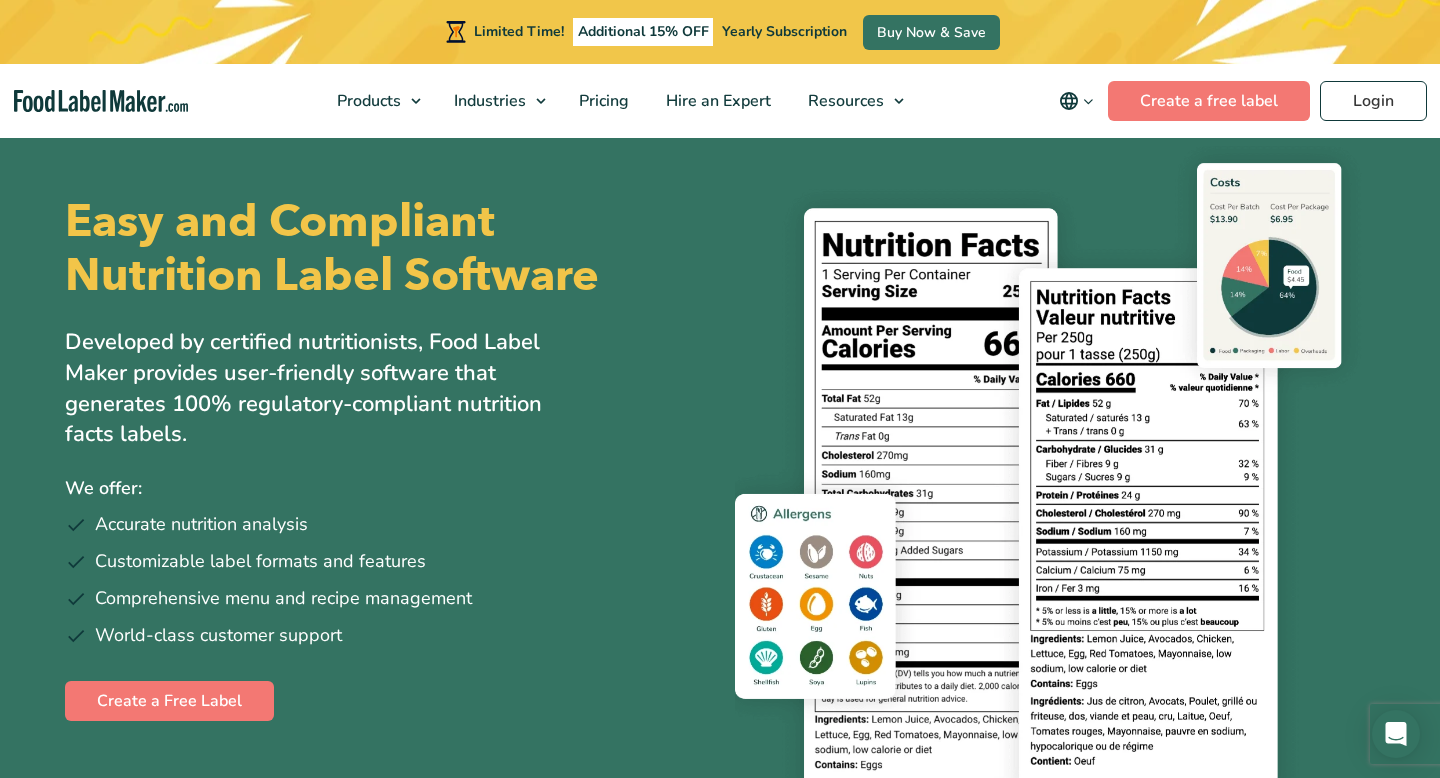 scroll, scrollTop: 0, scrollLeft: 0, axis: both 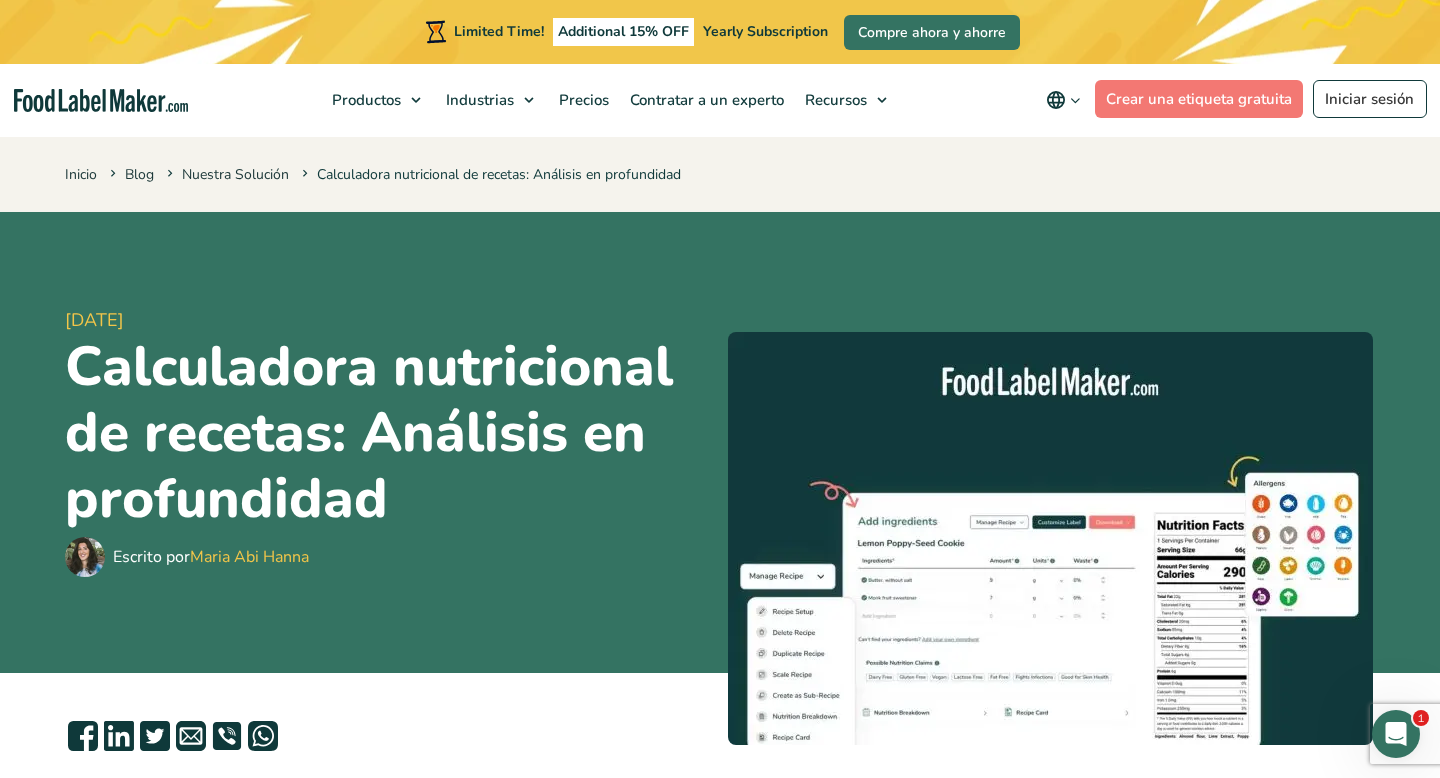 click at bounding box center (1063, 100) 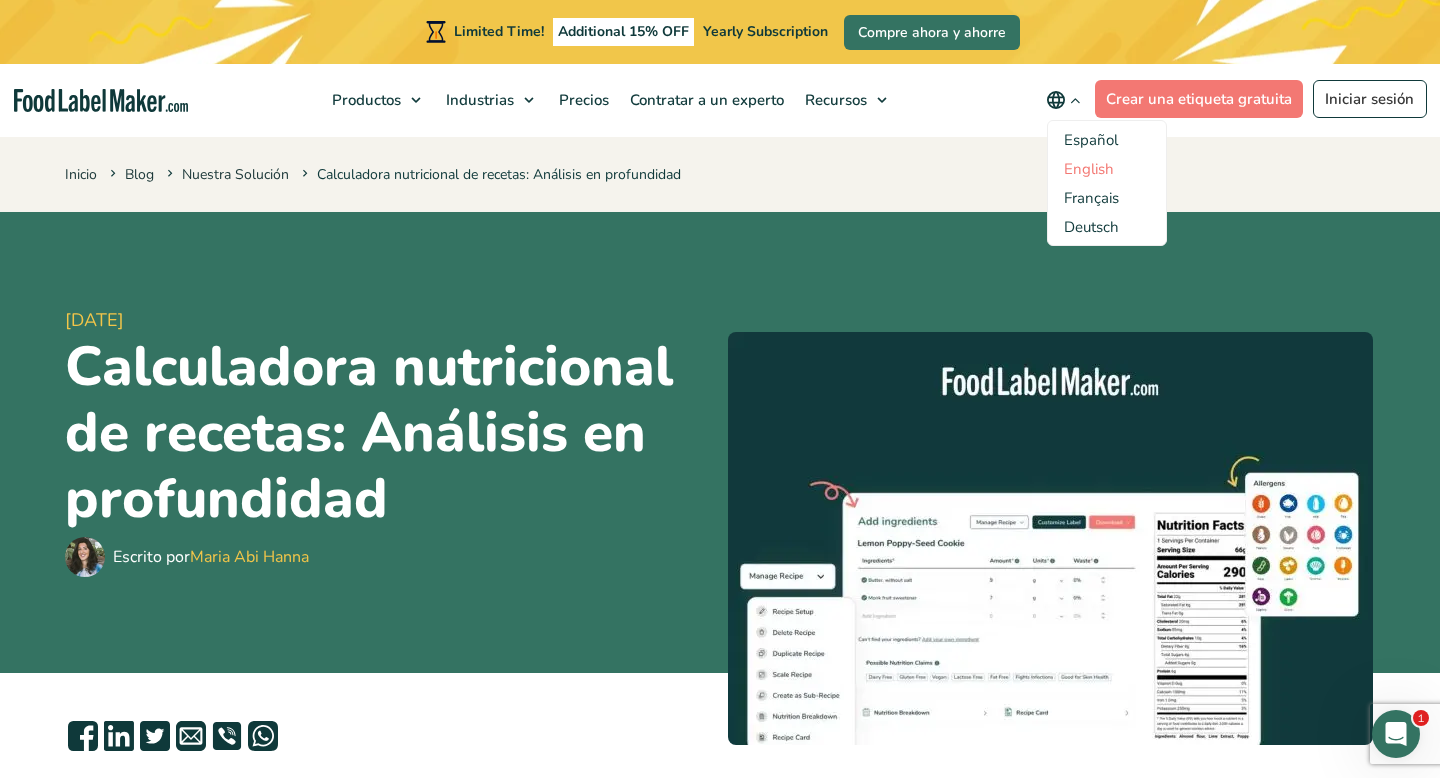 click on "English" at bounding box center [1089, 169] 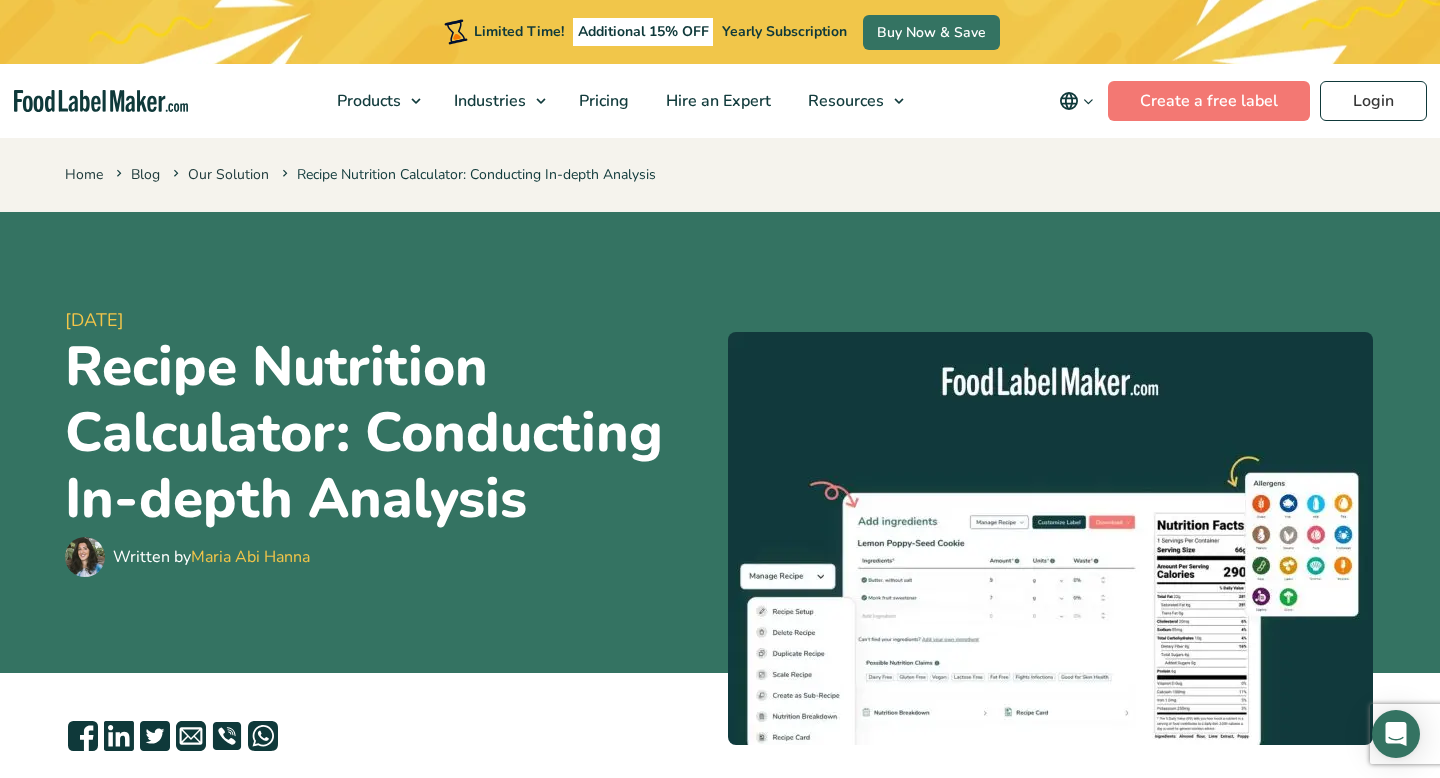 scroll, scrollTop: 0, scrollLeft: 0, axis: both 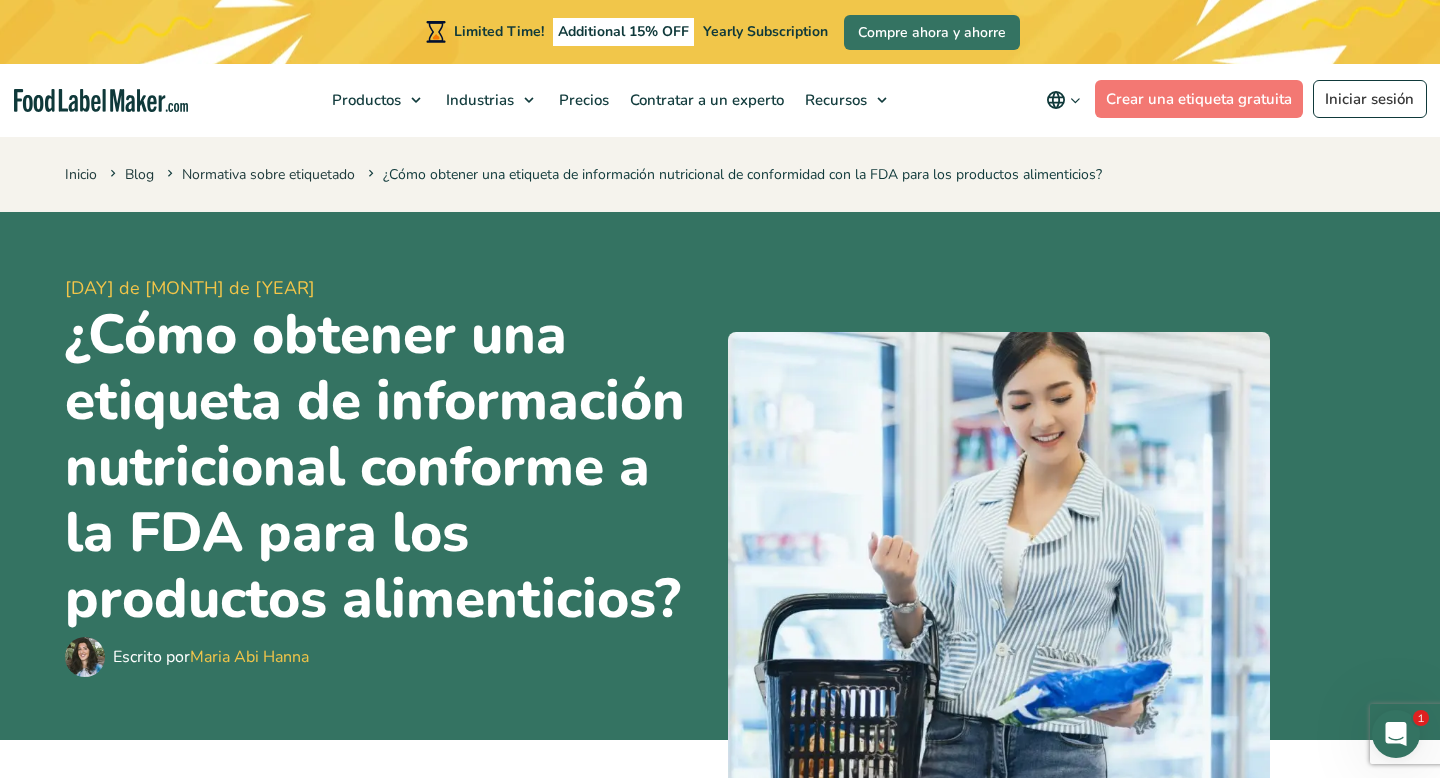 click 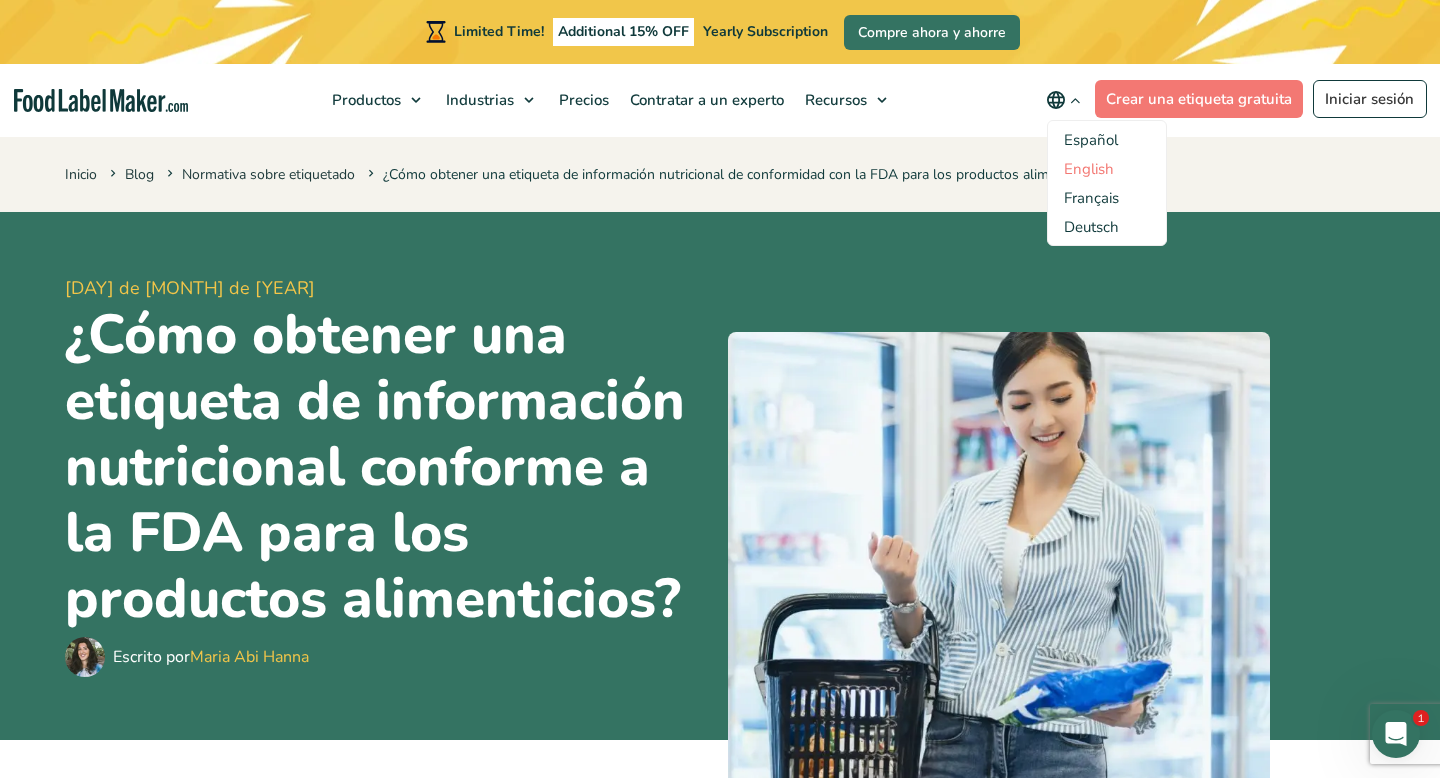 click on "English" at bounding box center (1089, 169) 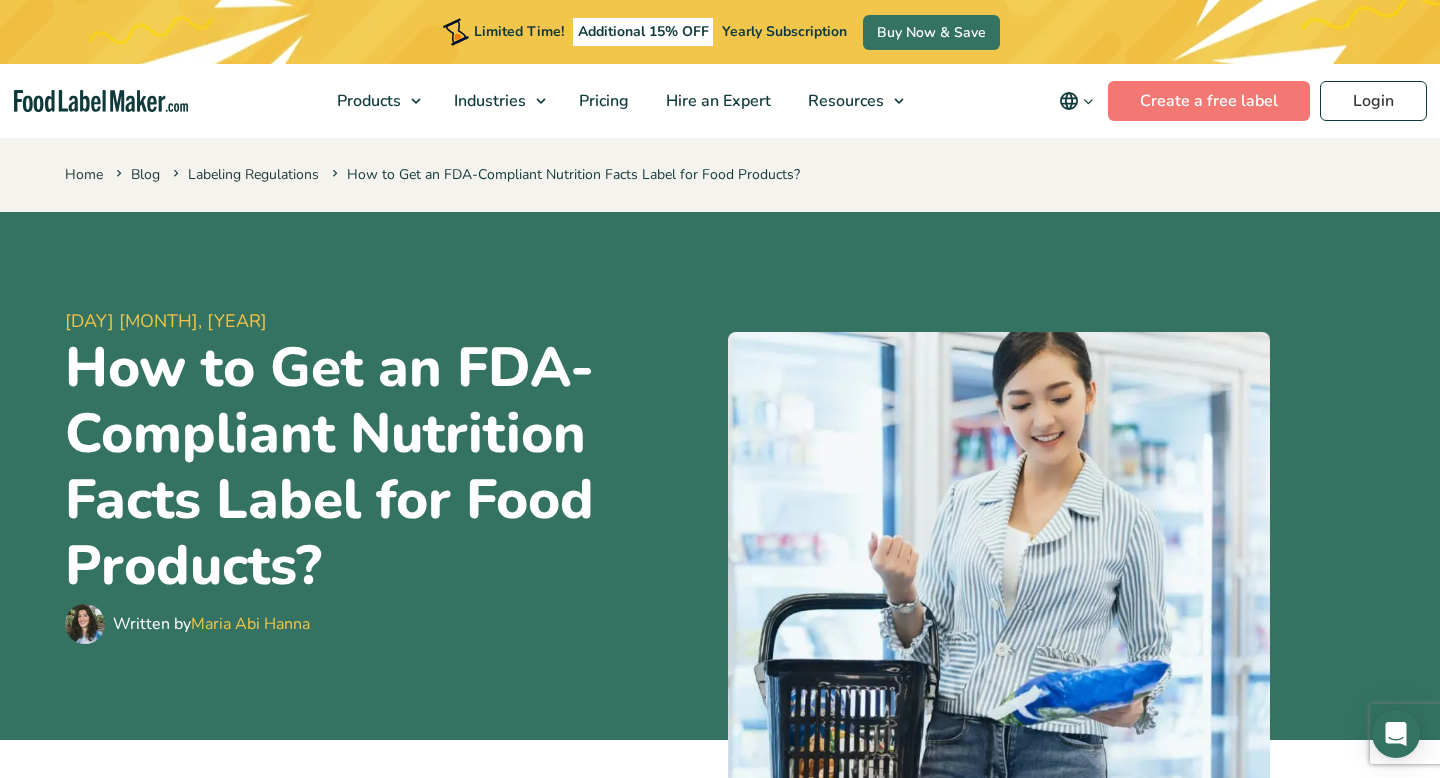 scroll, scrollTop: 0, scrollLeft: 0, axis: both 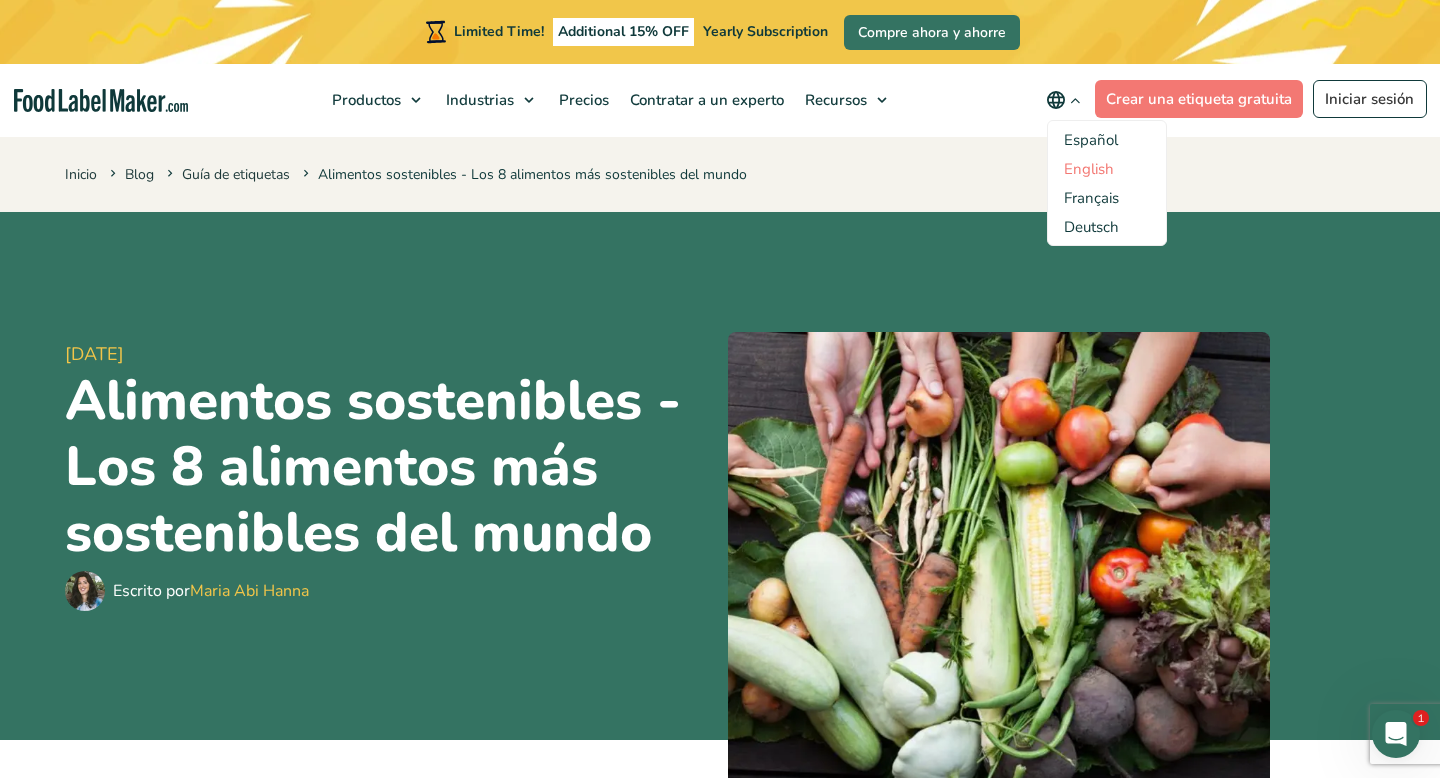 click on "English" at bounding box center (1089, 169) 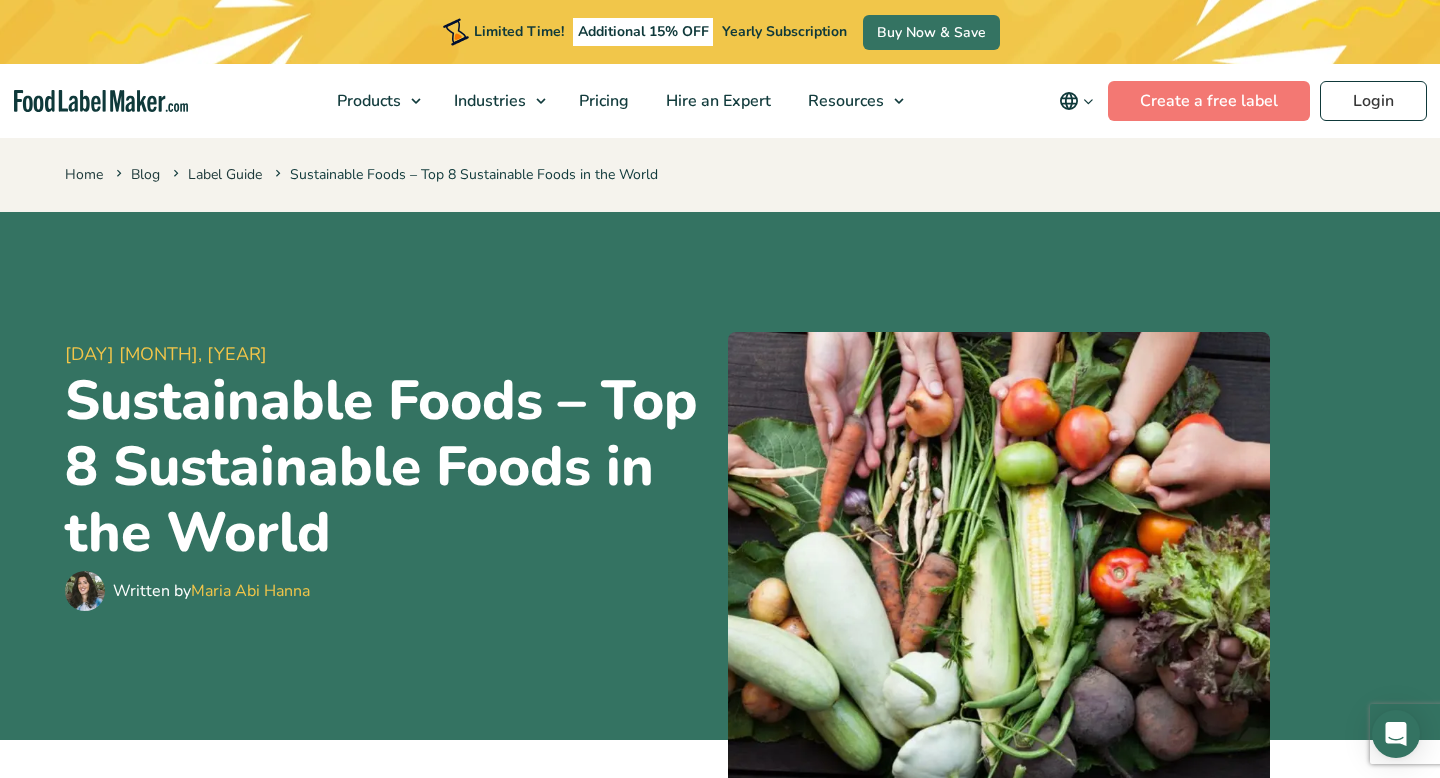 scroll, scrollTop: 0, scrollLeft: 0, axis: both 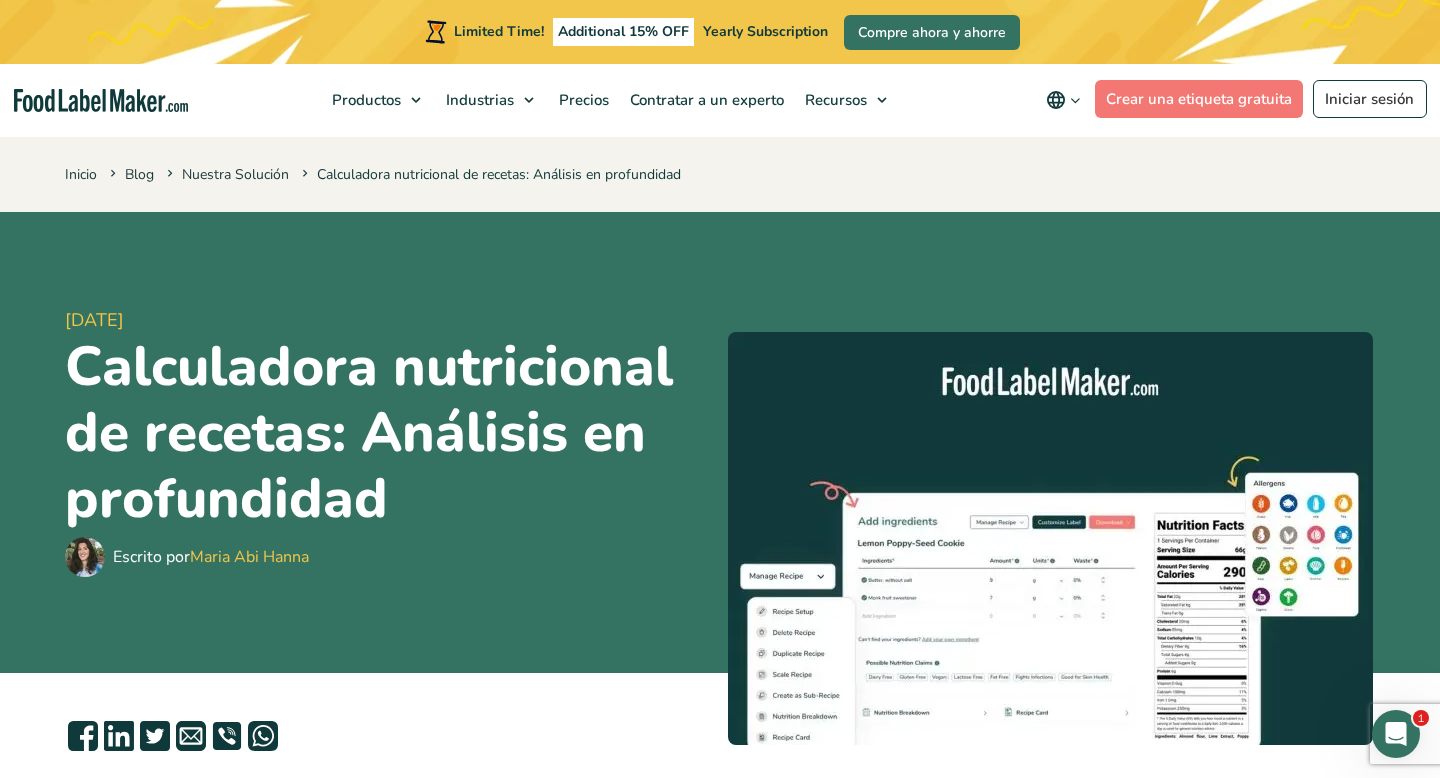 click 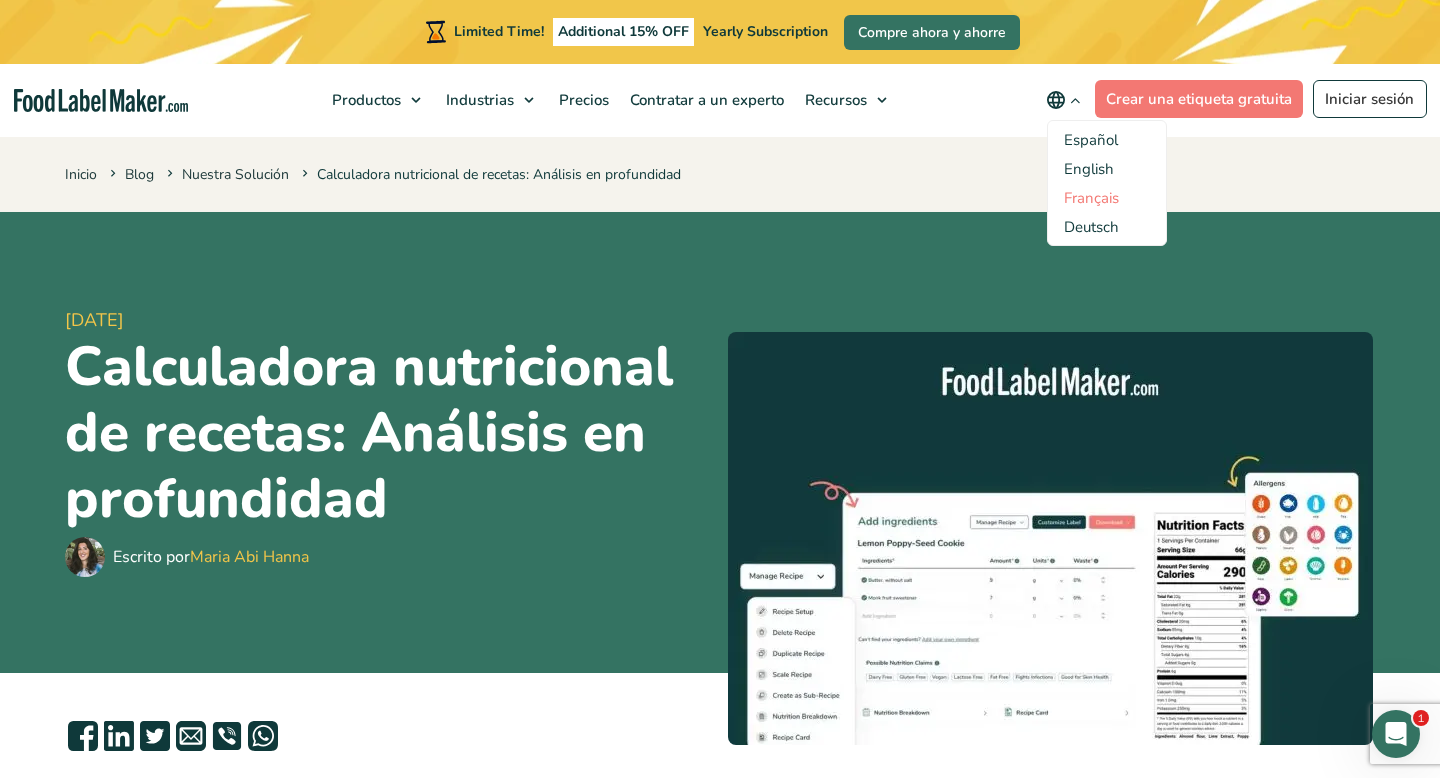 click on "Français" at bounding box center [1091, 198] 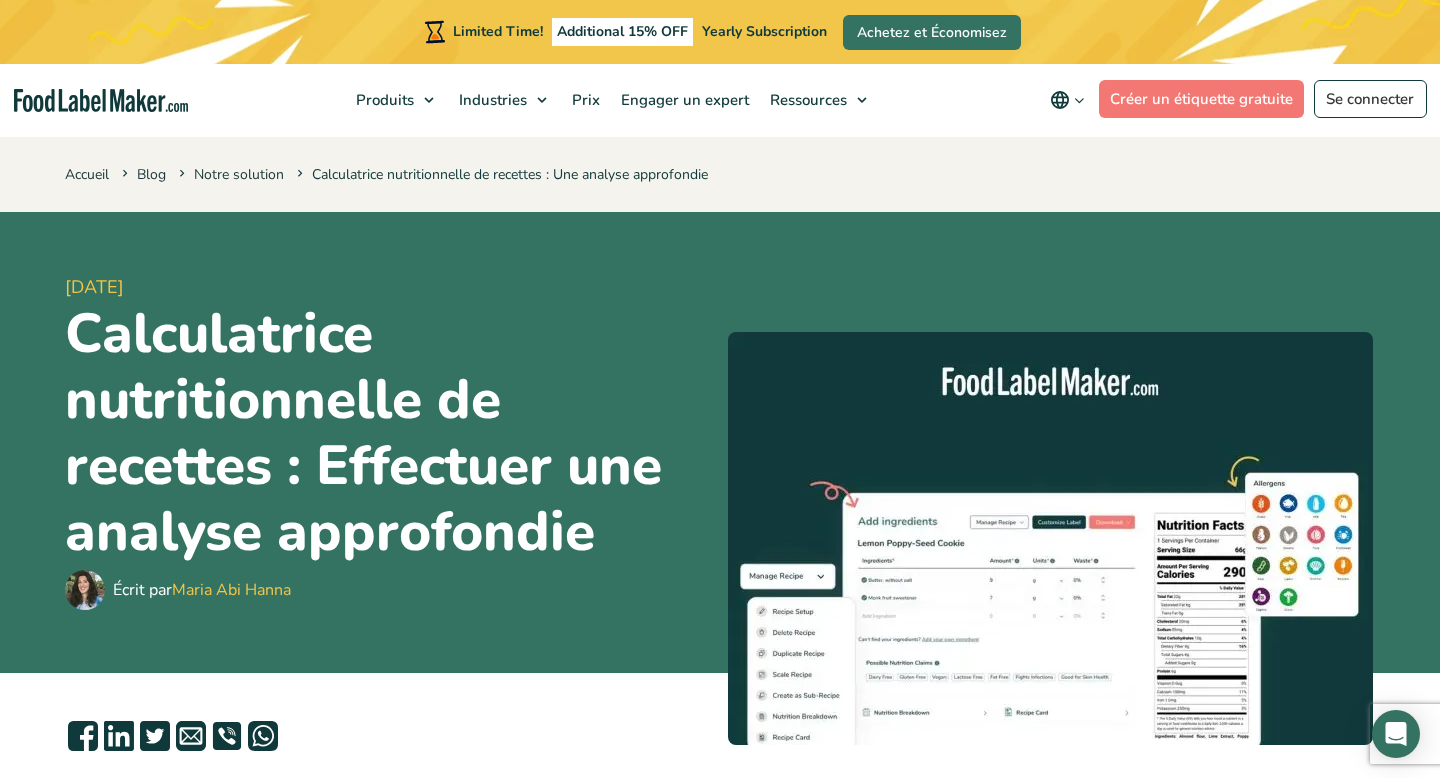 scroll, scrollTop: 0, scrollLeft: 0, axis: both 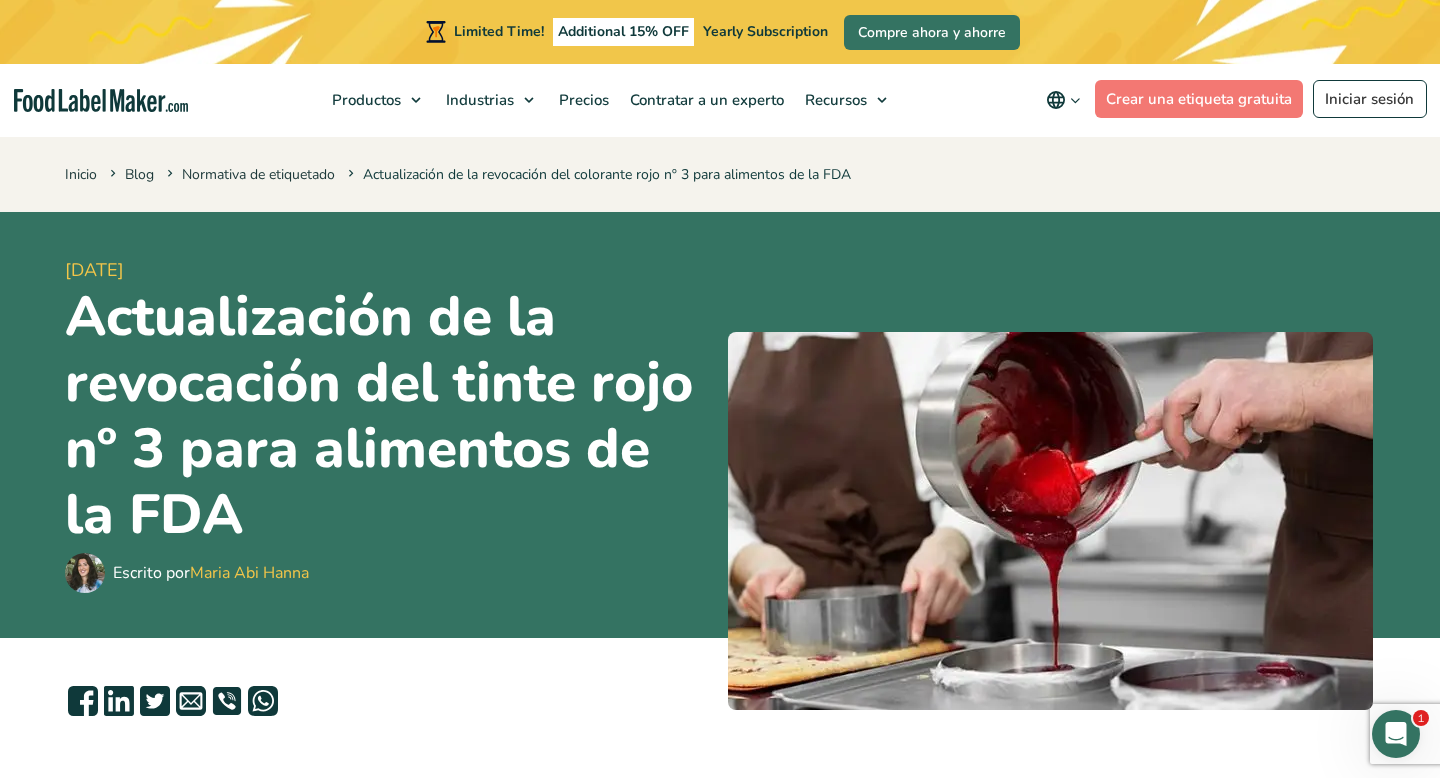 click 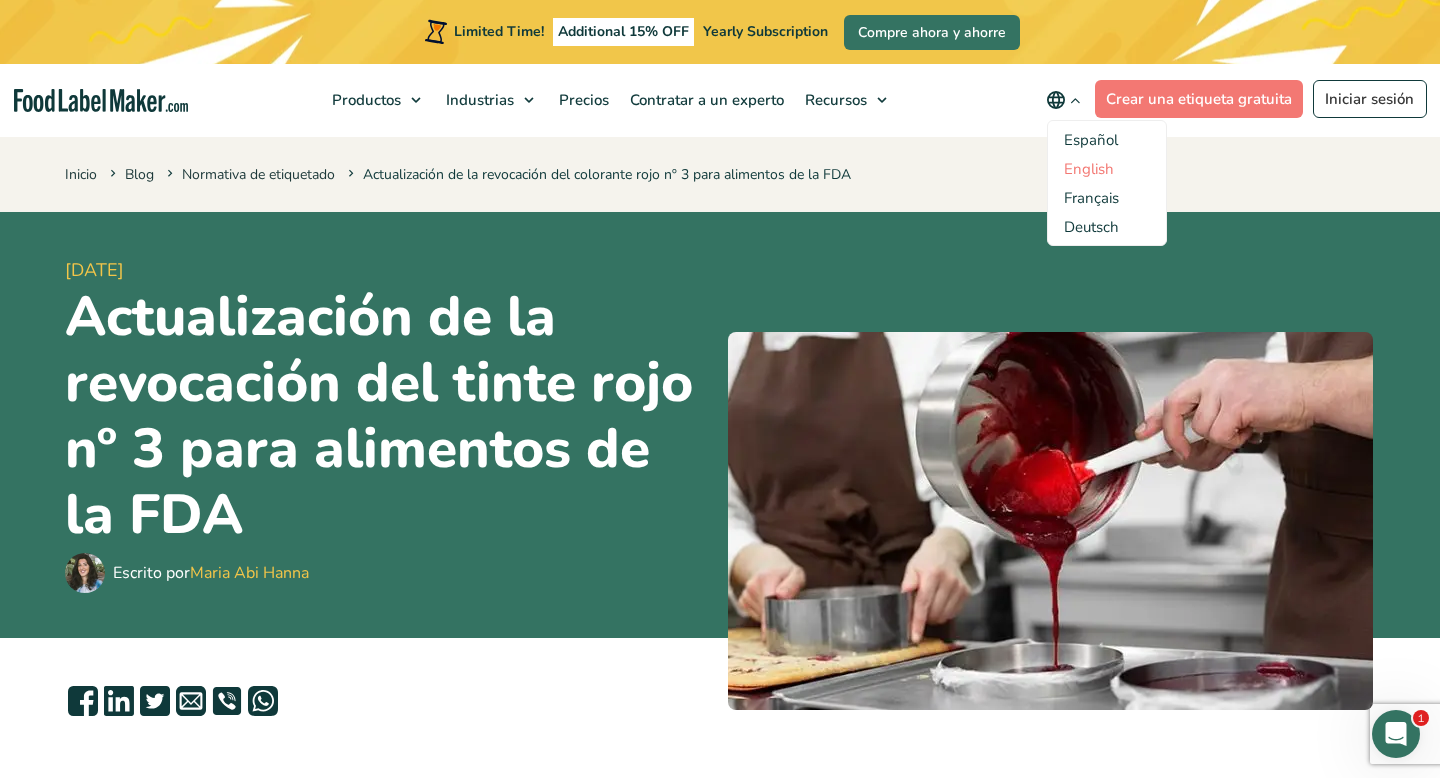 click on "English" at bounding box center [1089, 169] 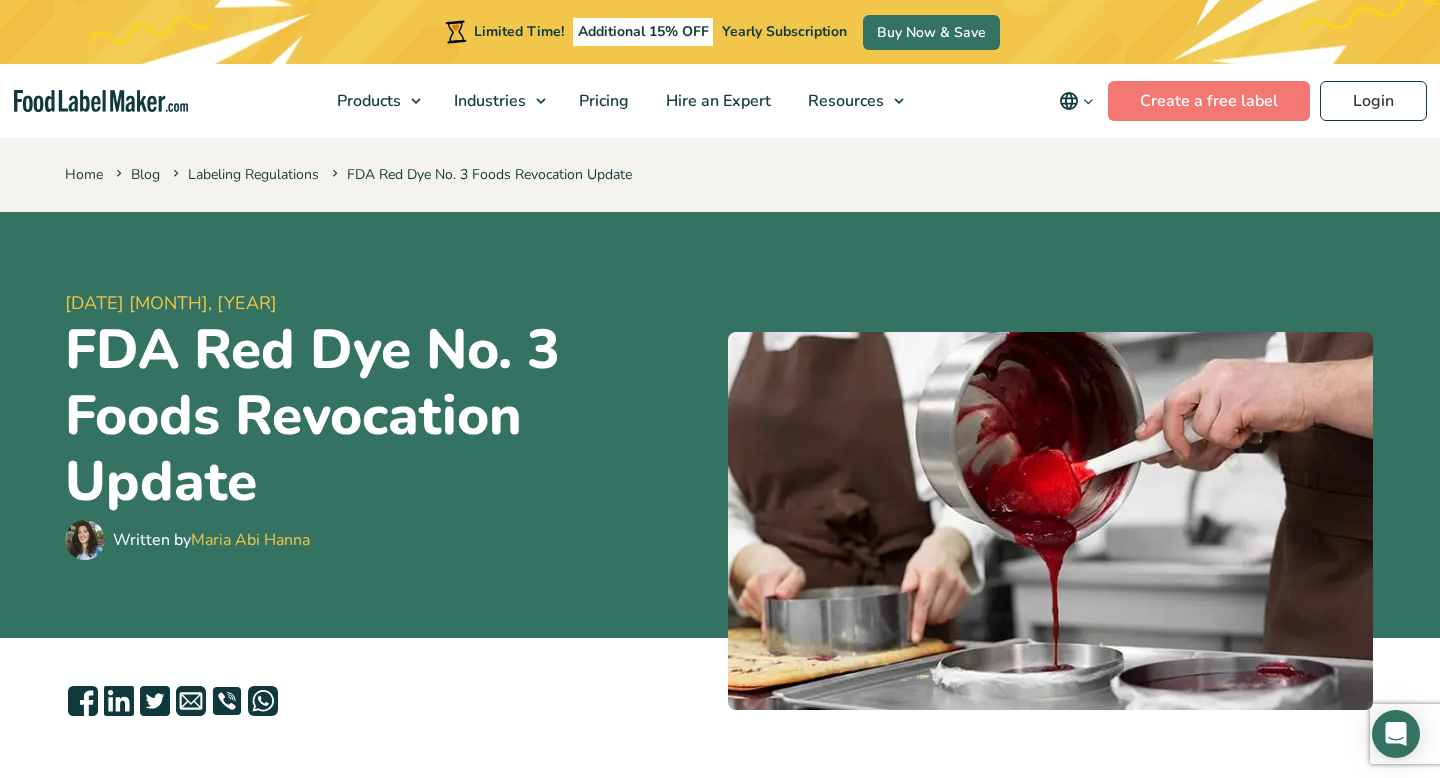 scroll, scrollTop: 0, scrollLeft: 0, axis: both 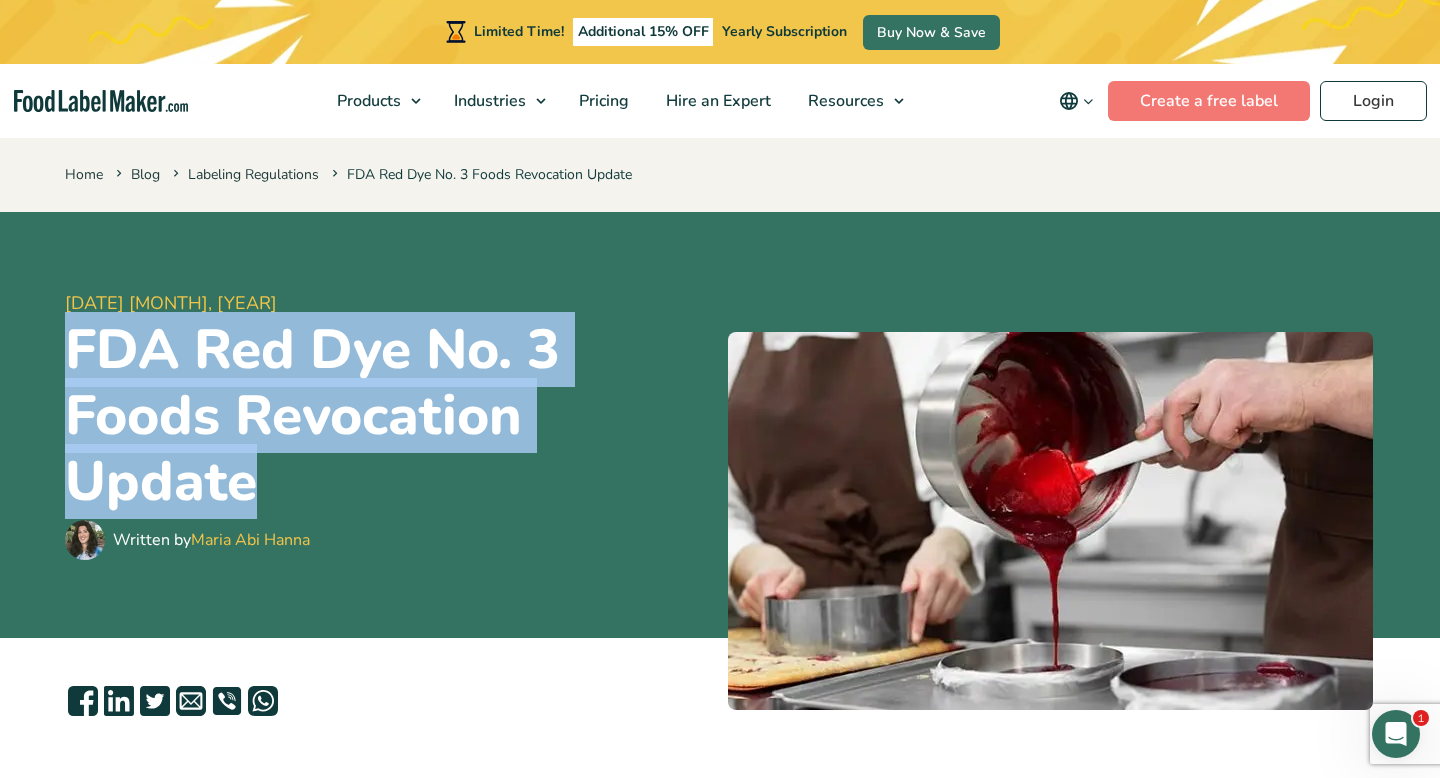 click on "FDA Red Dye No. 3 Foods Revocation Update" at bounding box center [388, 416] 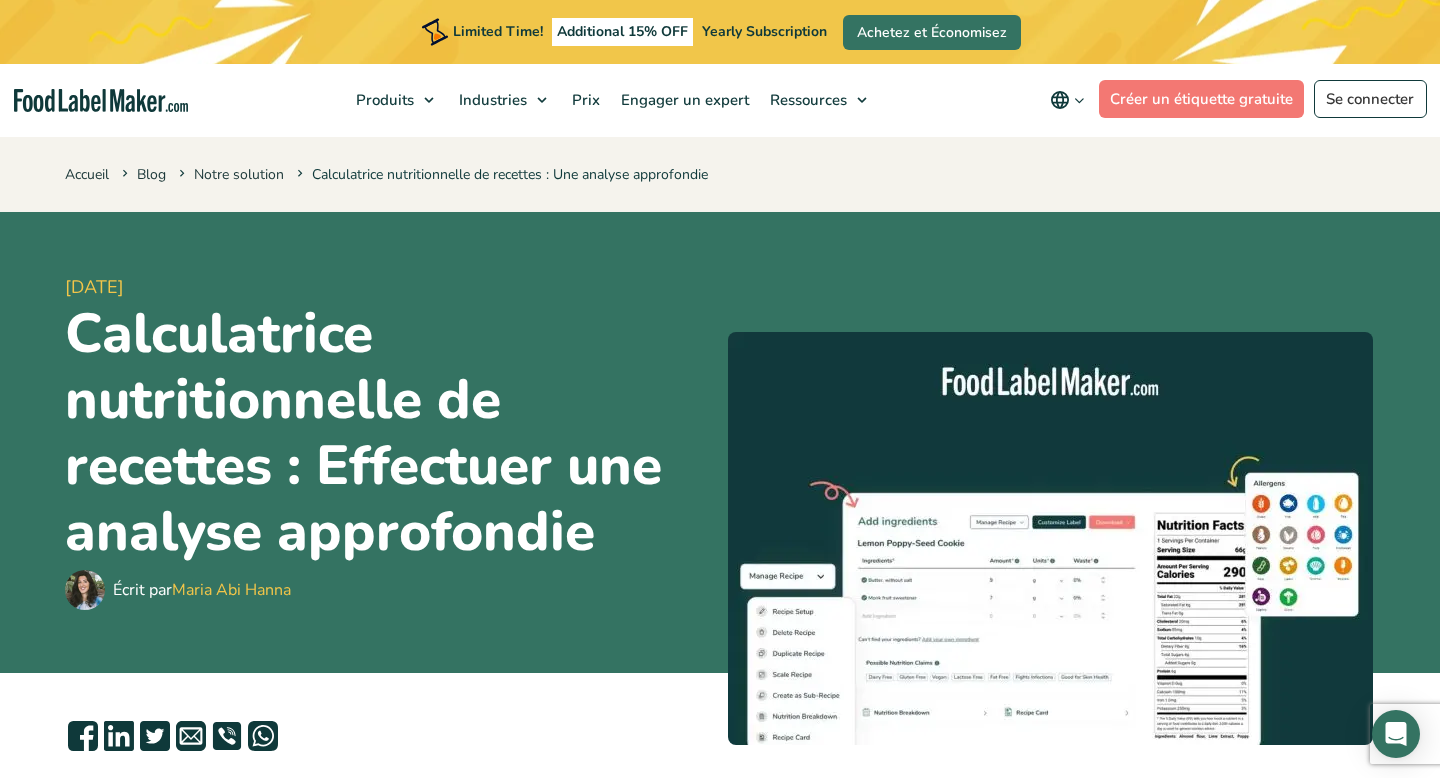 scroll, scrollTop: 0, scrollLeft: 0, axis: both 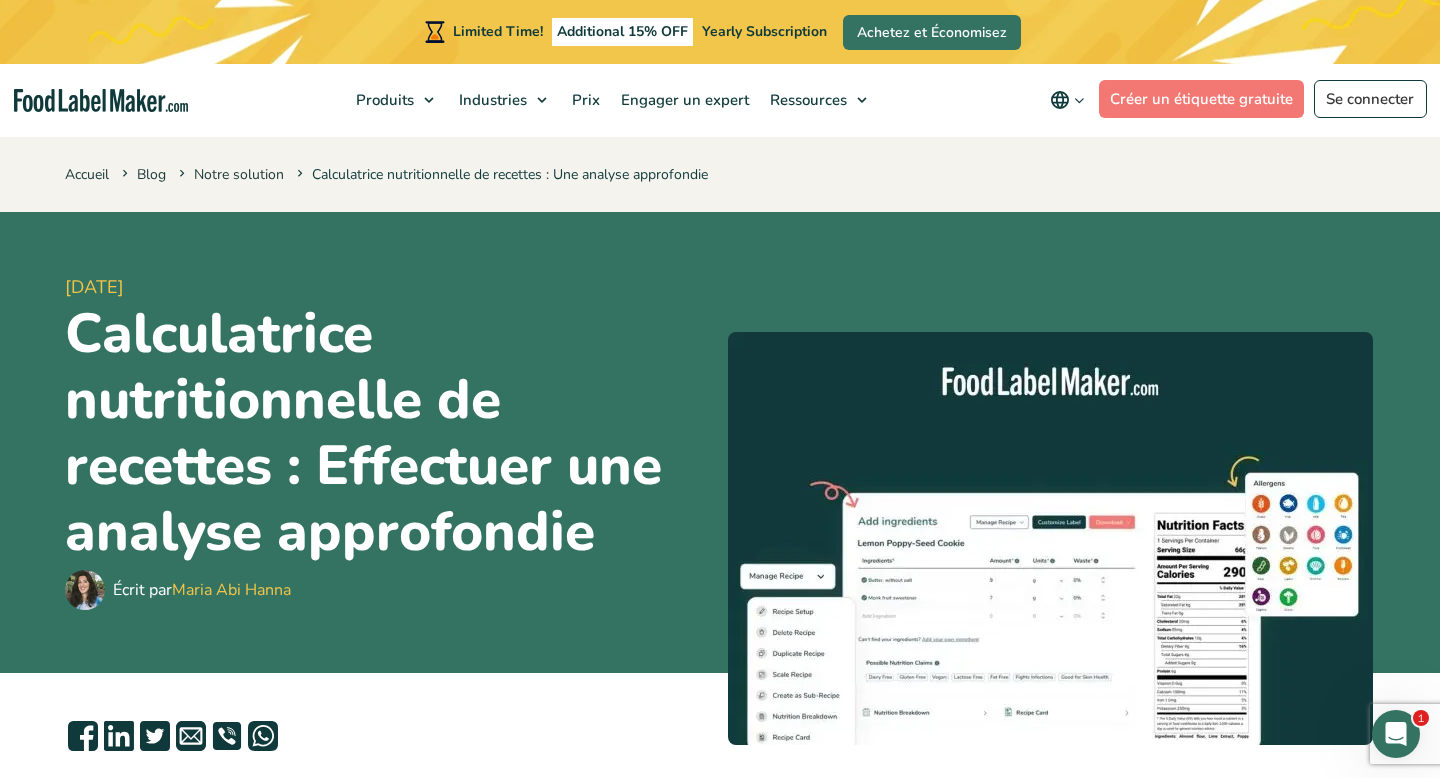 click 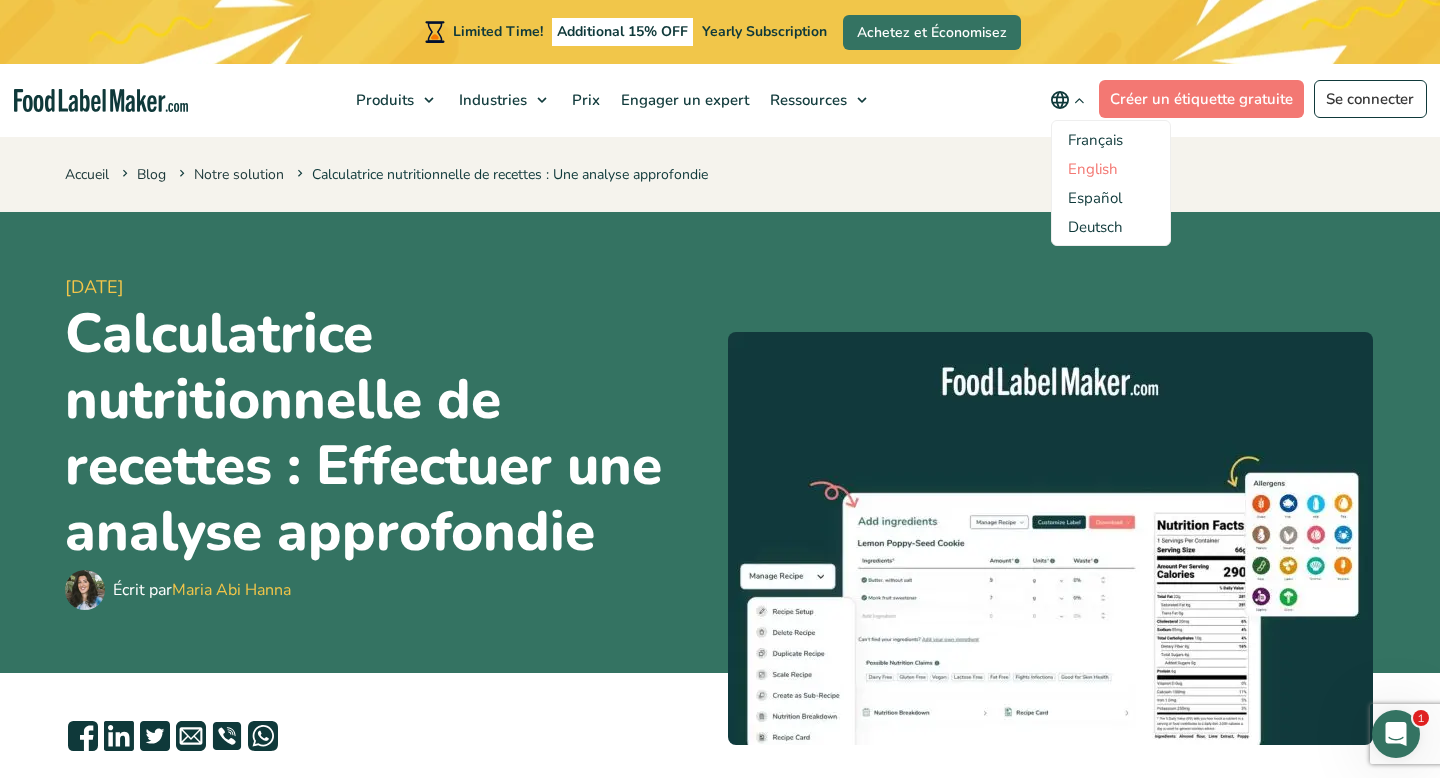 click on "English" at bounding box center (1093, 169) 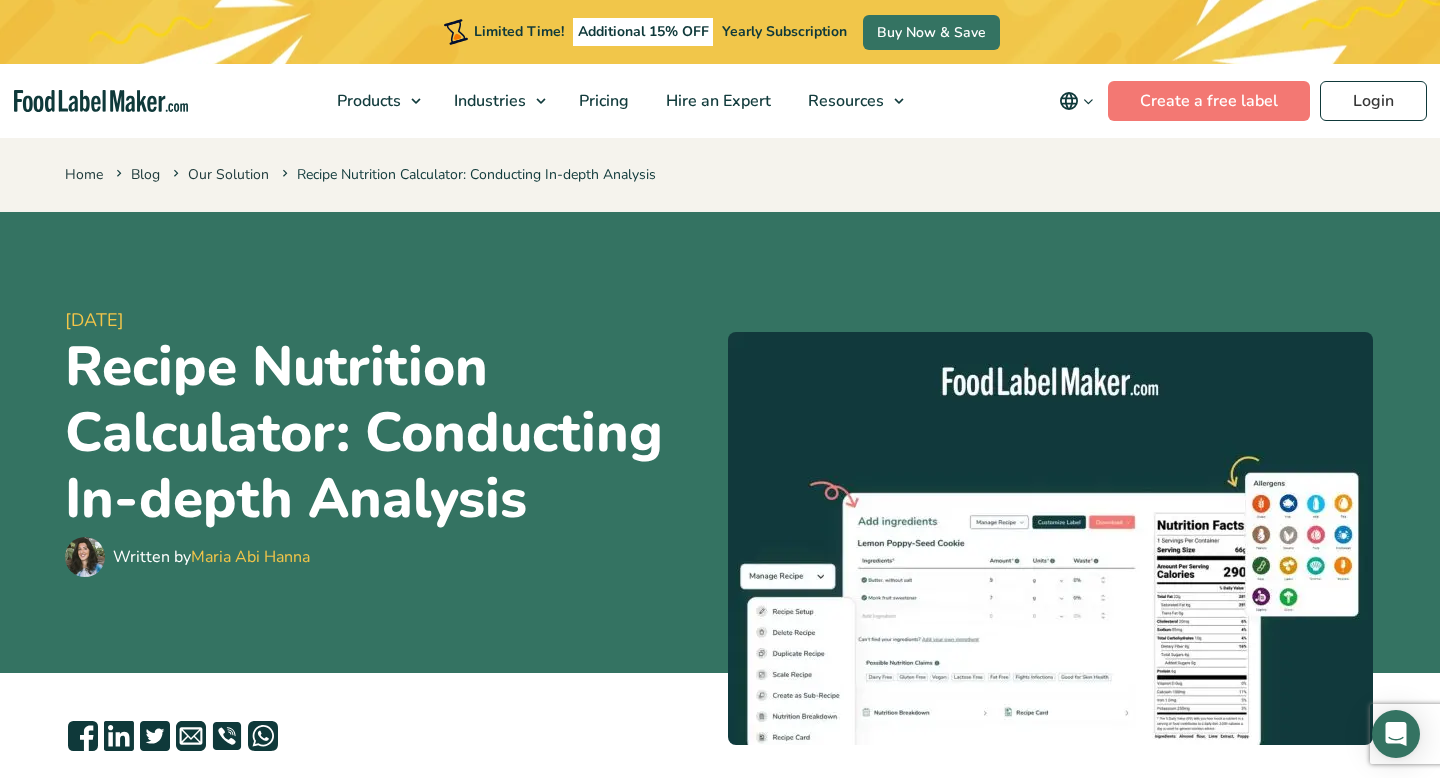 scroll, scrollTop: 0, scrollLeft: 0, axis: both 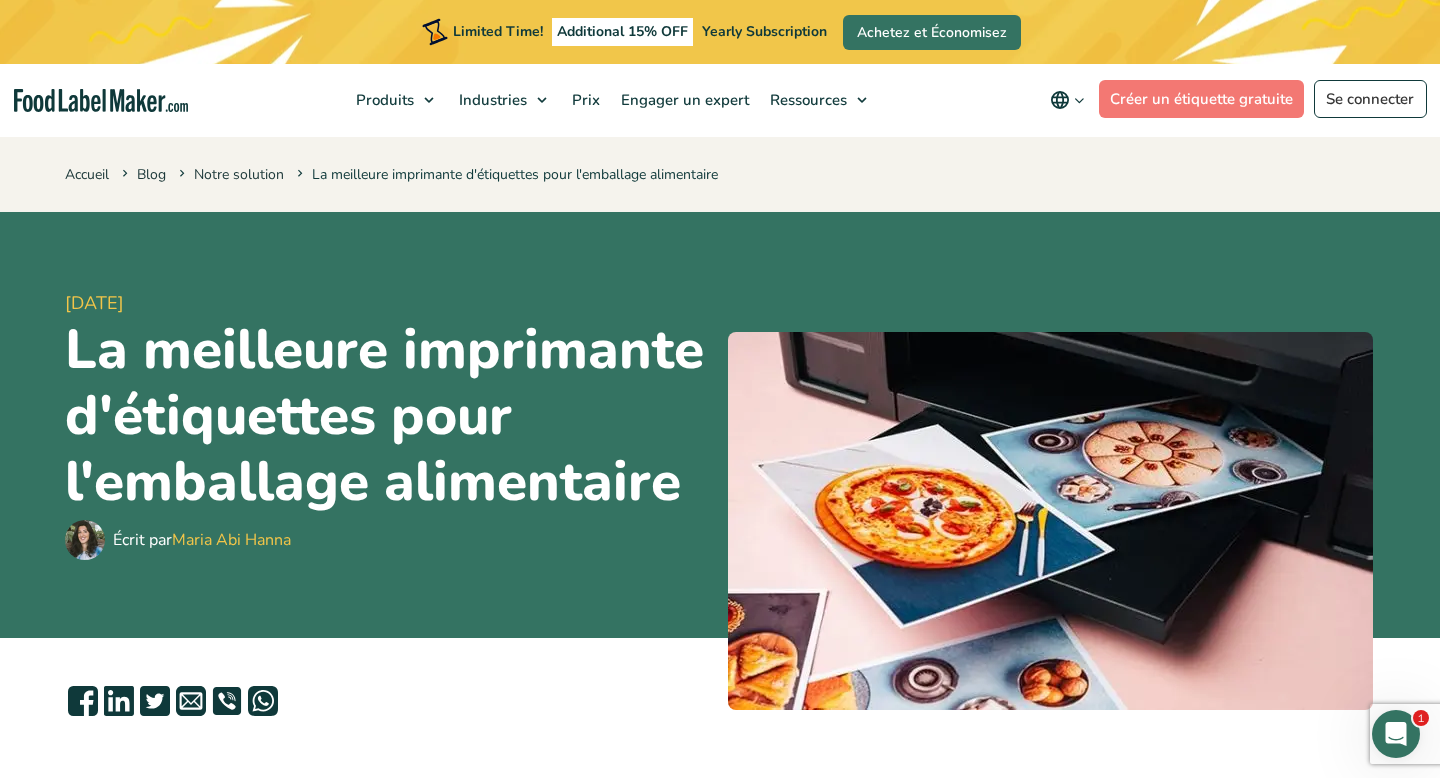 click 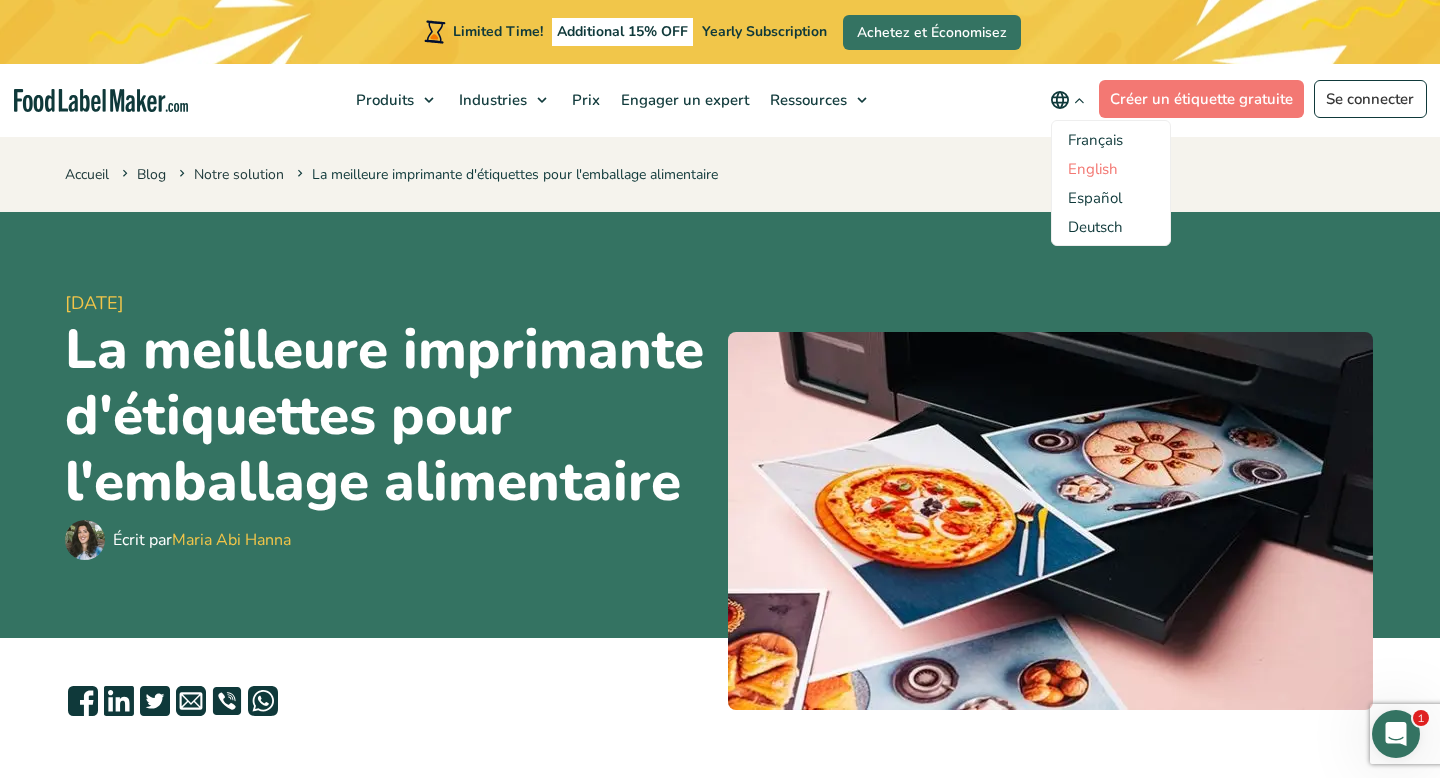 click on "English" at bounding box center (1093, 169) 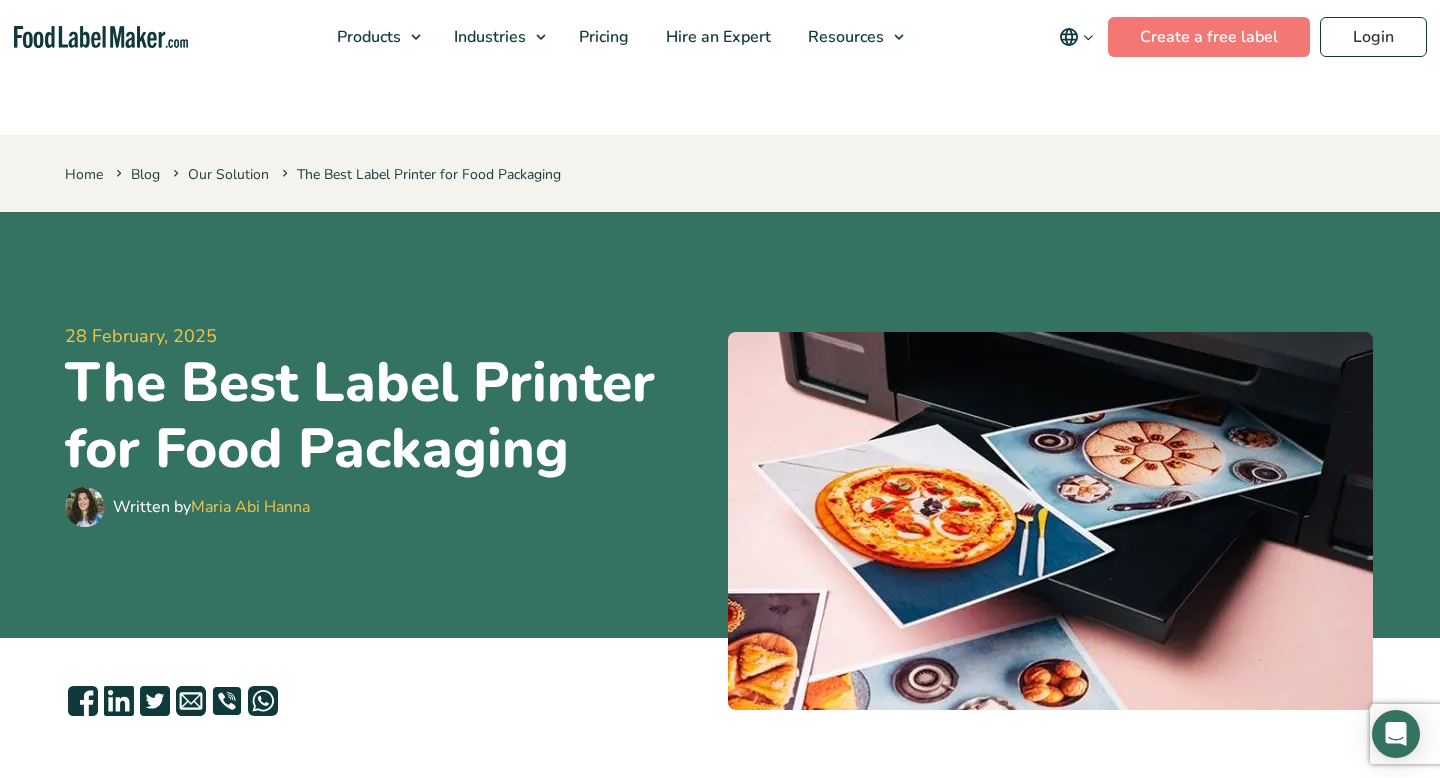 scroll, scrollTop: 0, scrollLeft: 0, axis: both 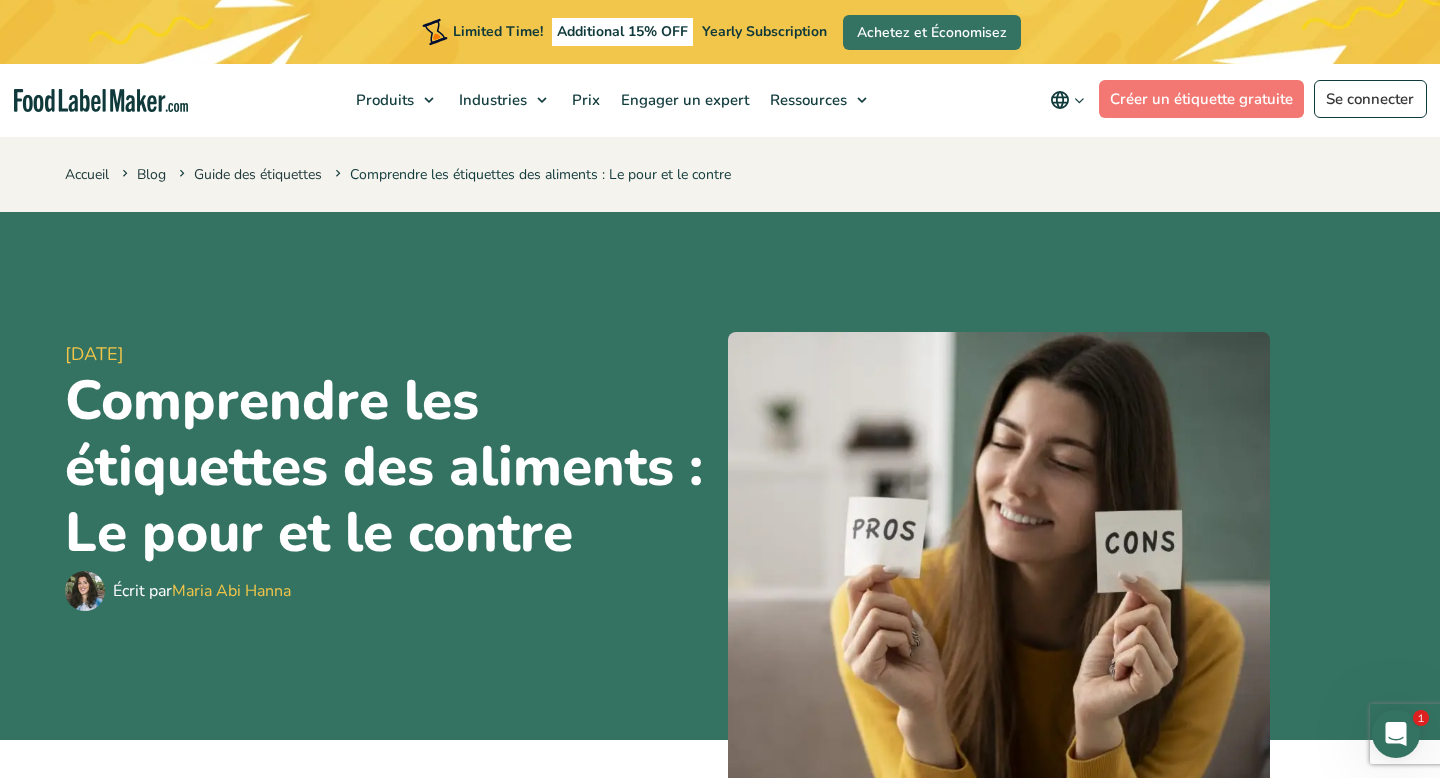 click 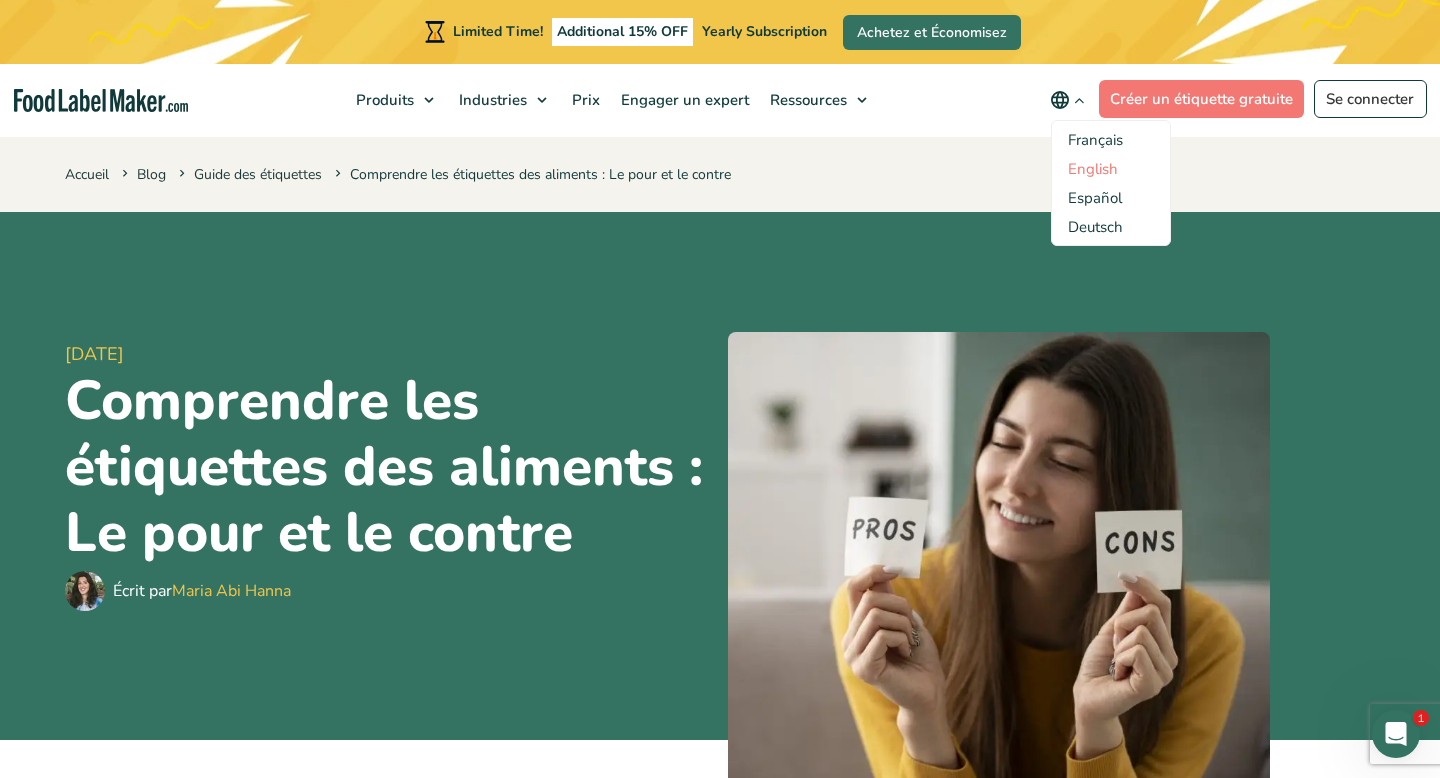 click on "English" at bounding box center (1093, 169) 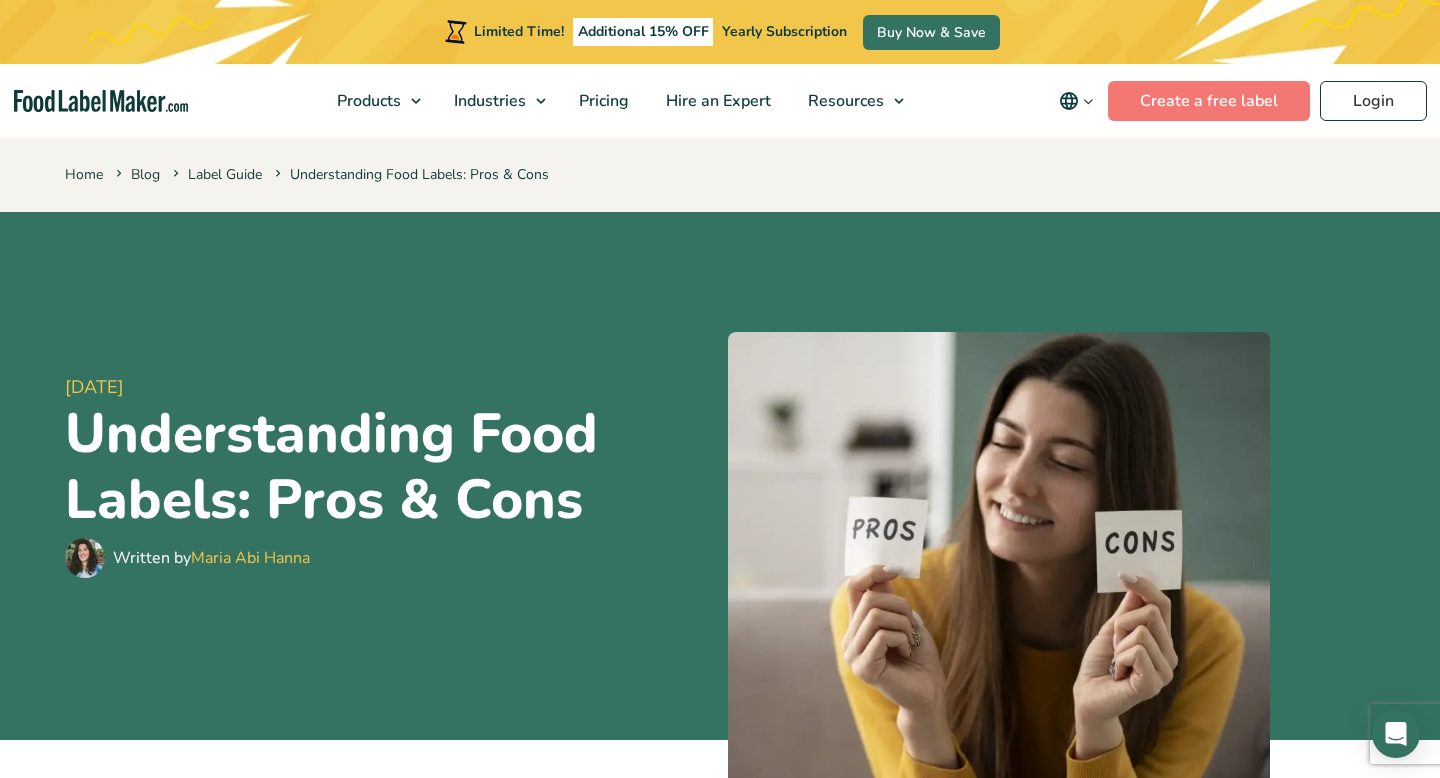 scroll, scrollTop: 0, scrollLeft: 0, axis: both 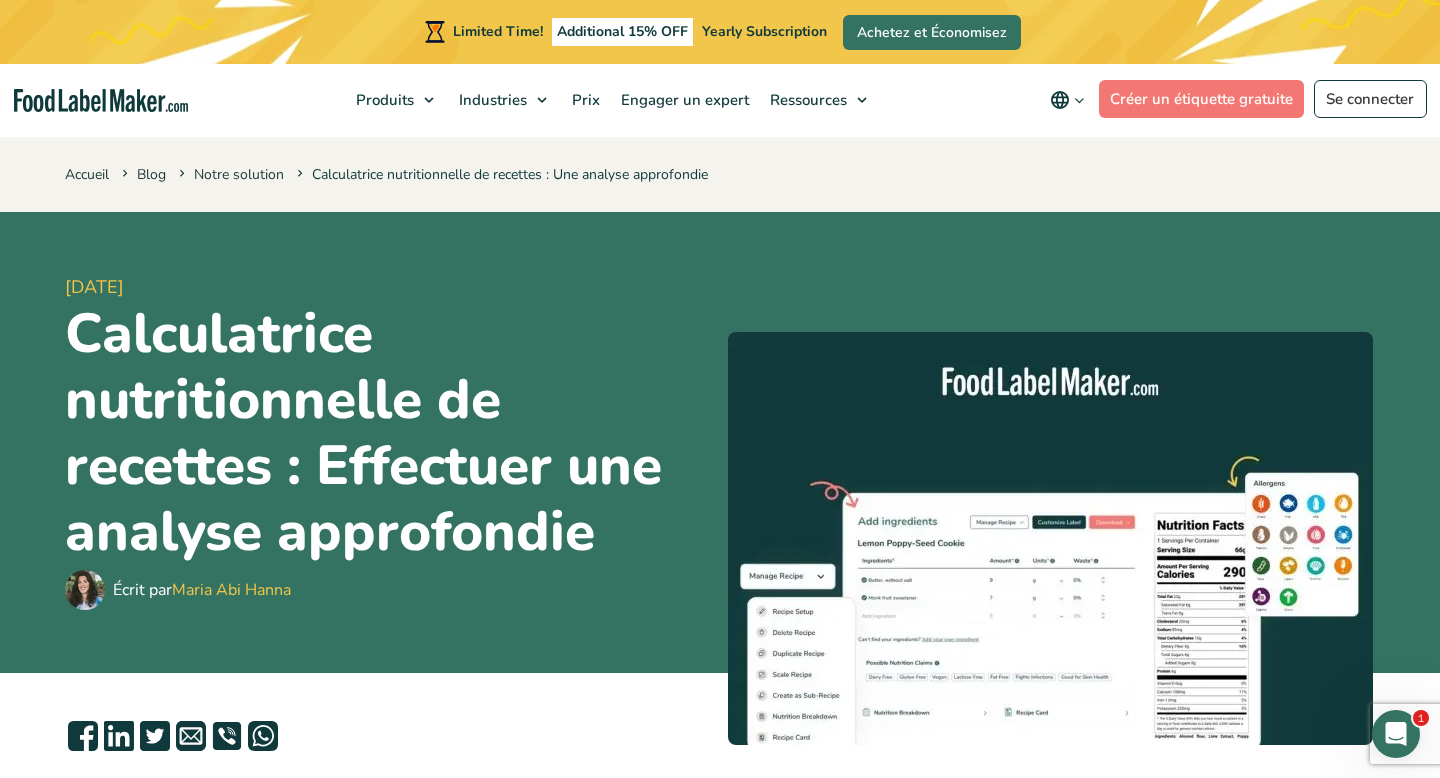 click 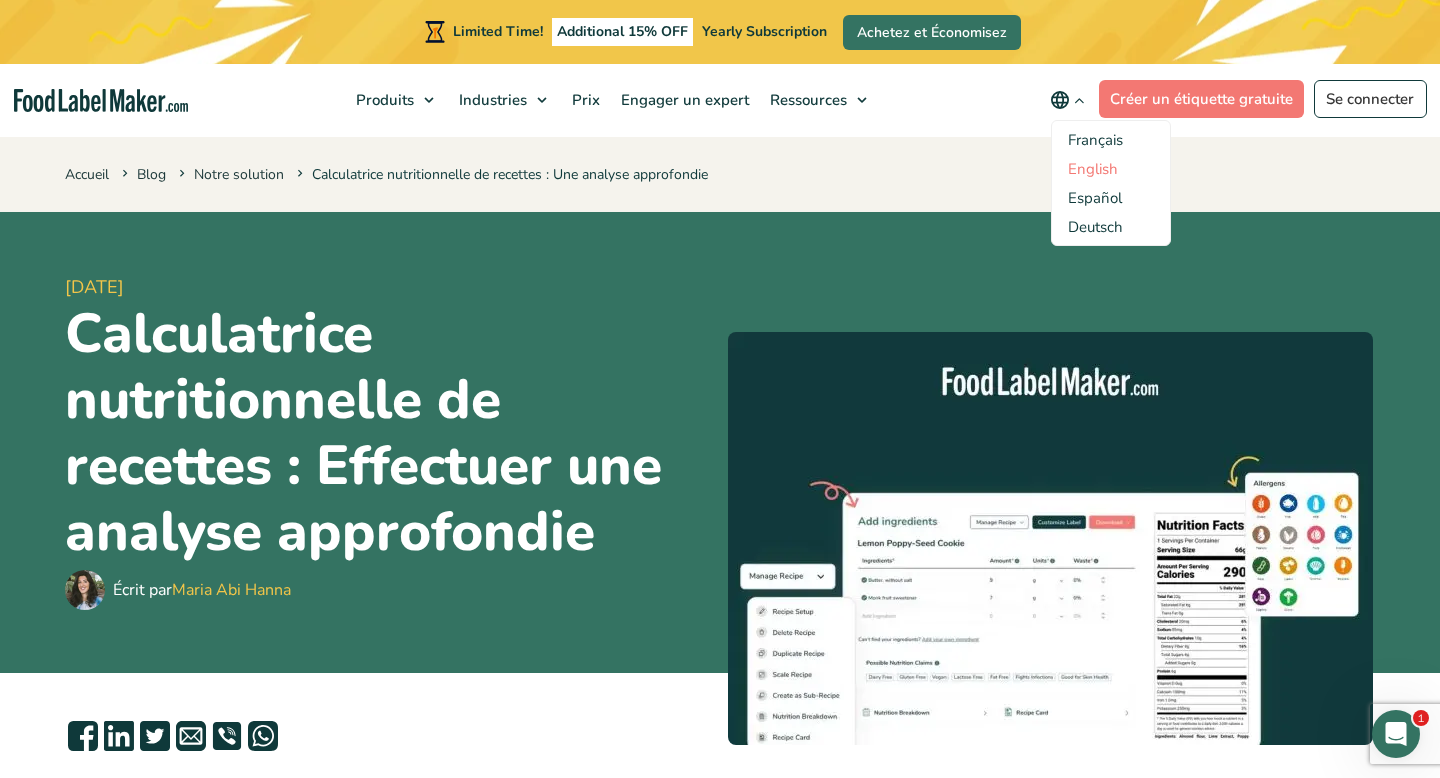click on "English" at bounding box center [1093, 169] 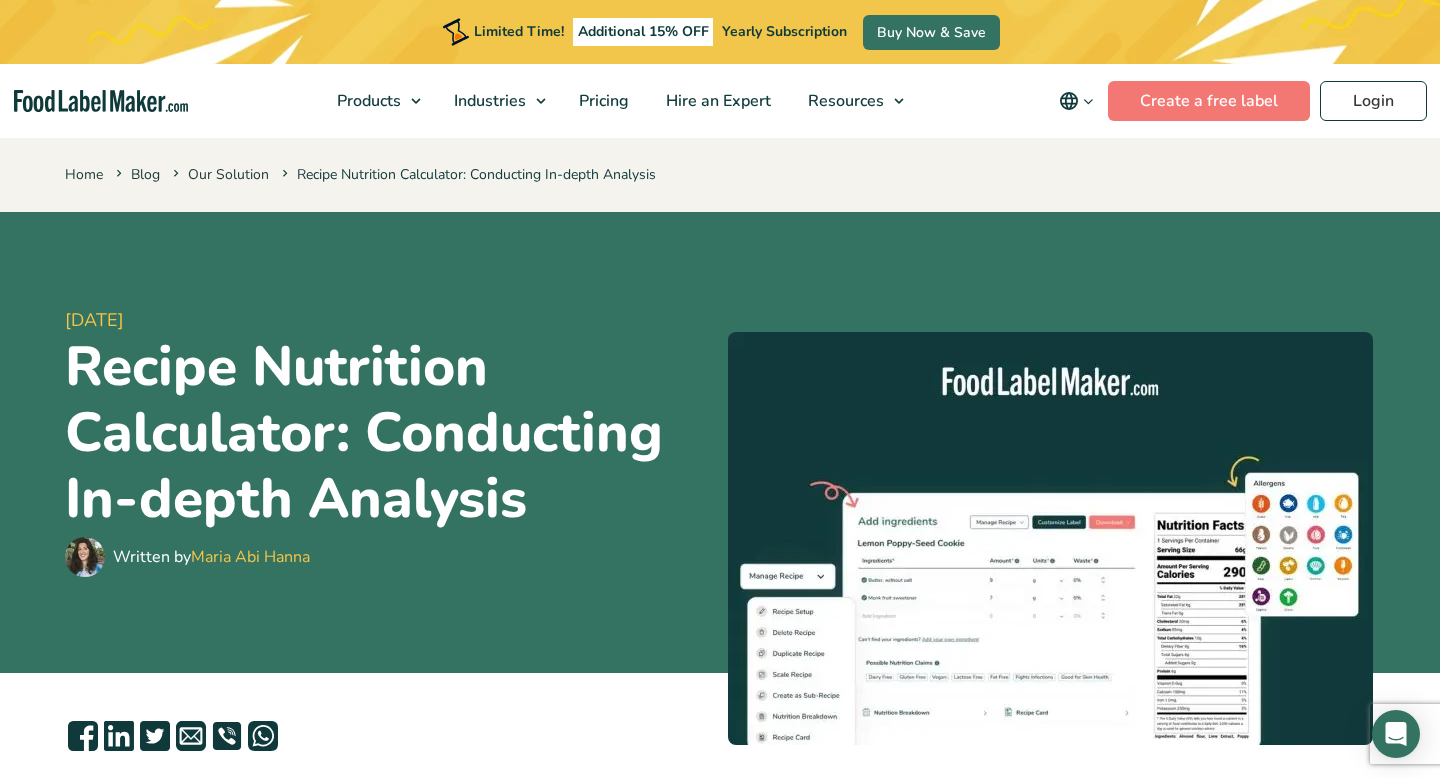 scroll, scrollTop: 0, scrollLeft: 0, axis: both 